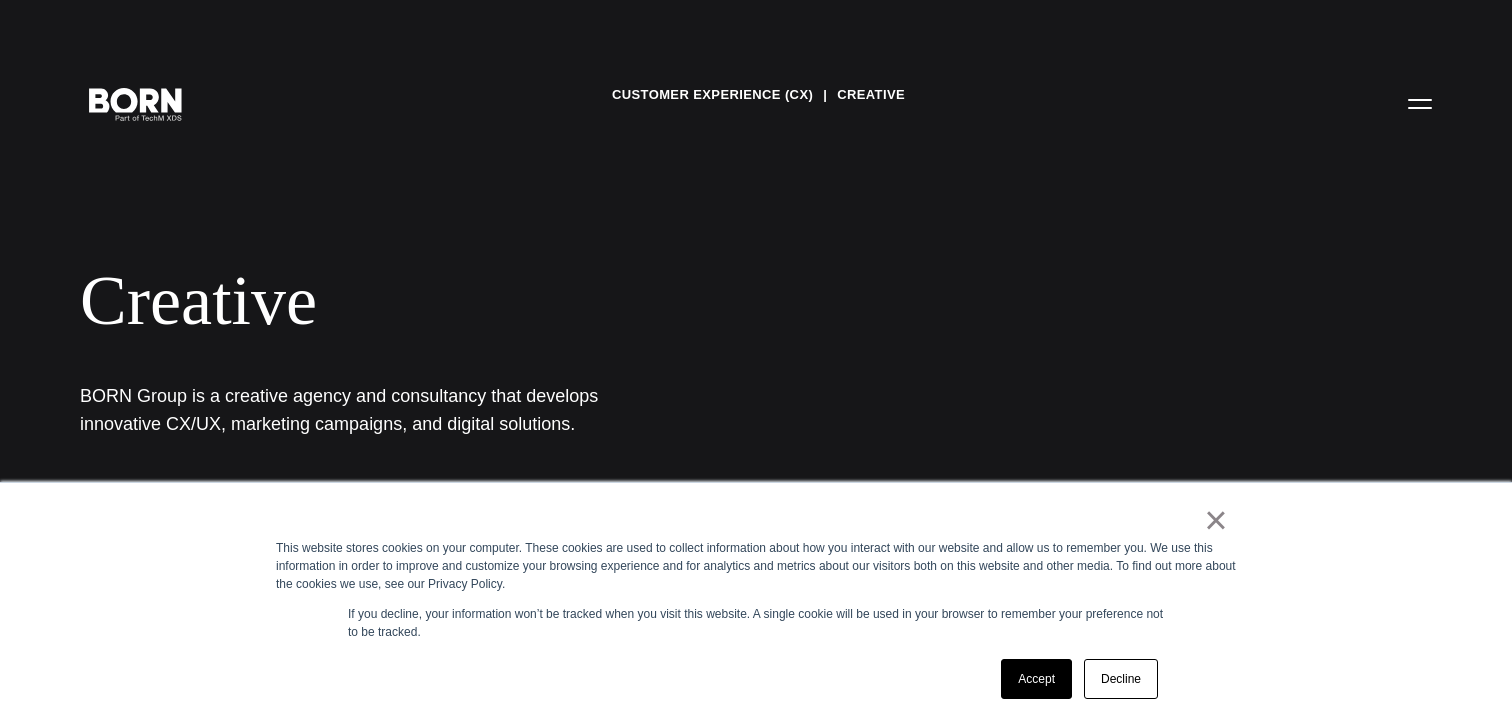 scroll, scrollTop: 0, scrollLeft: 0, axis: both 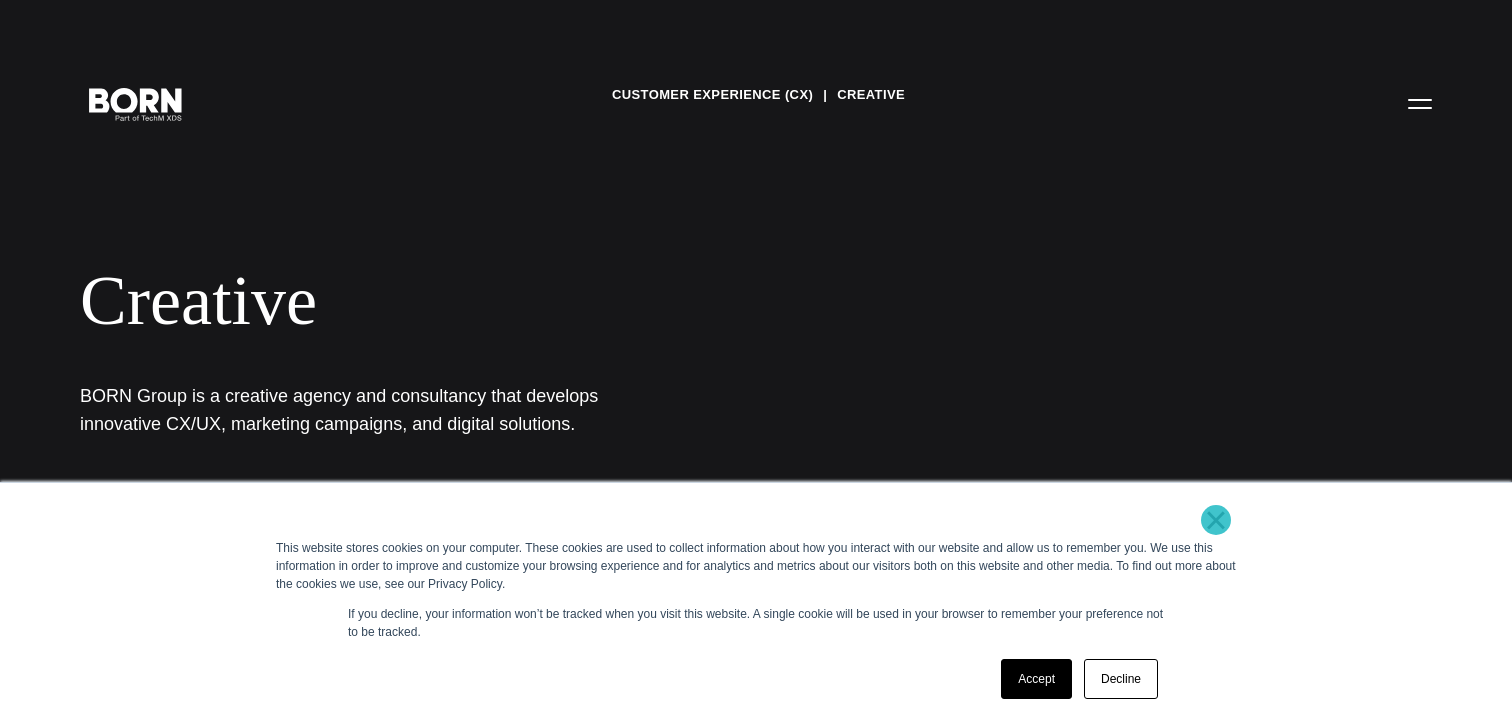 click on "×" at bounding box center (1216, 520) 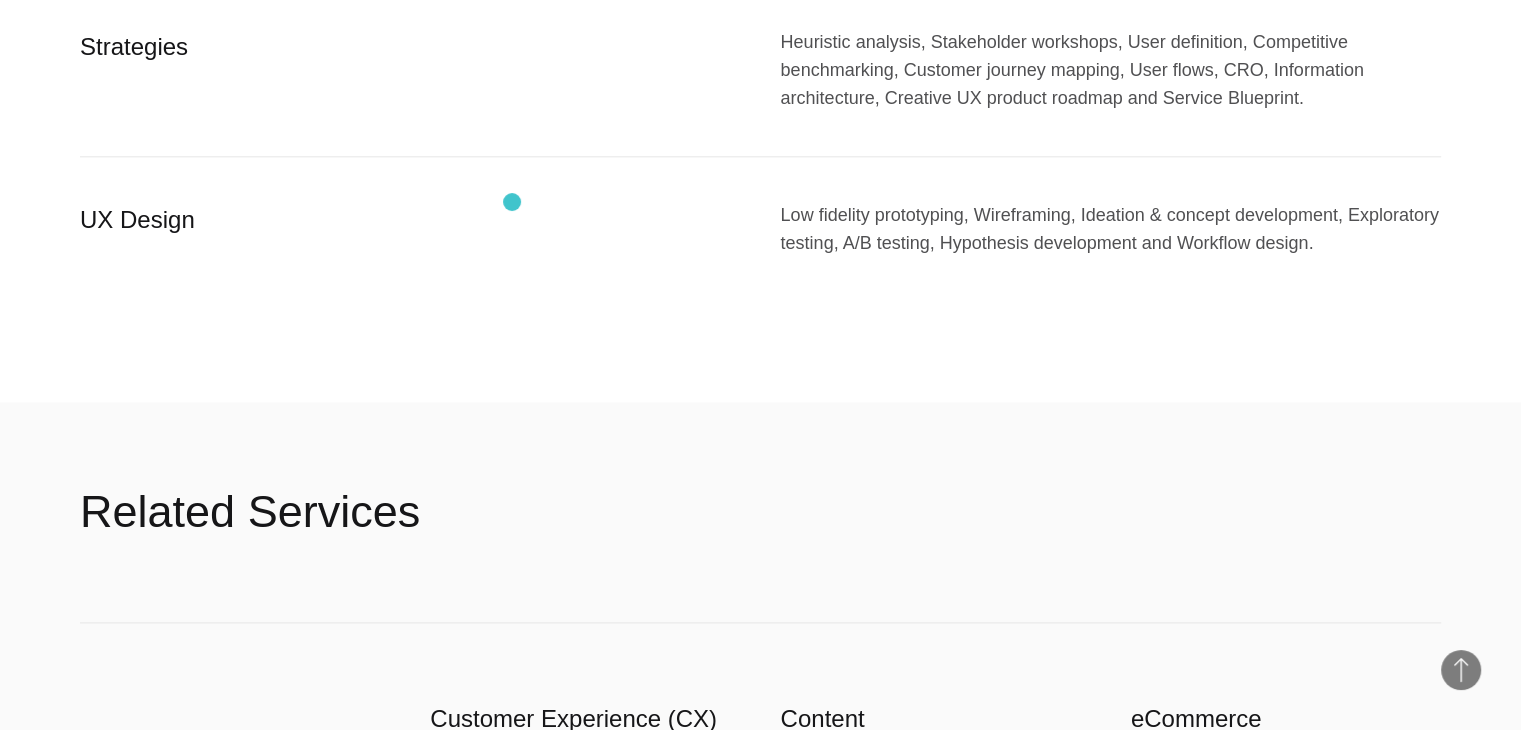 scroll, scrollTop: 2200, scrollLeft: 0, axis: vertical 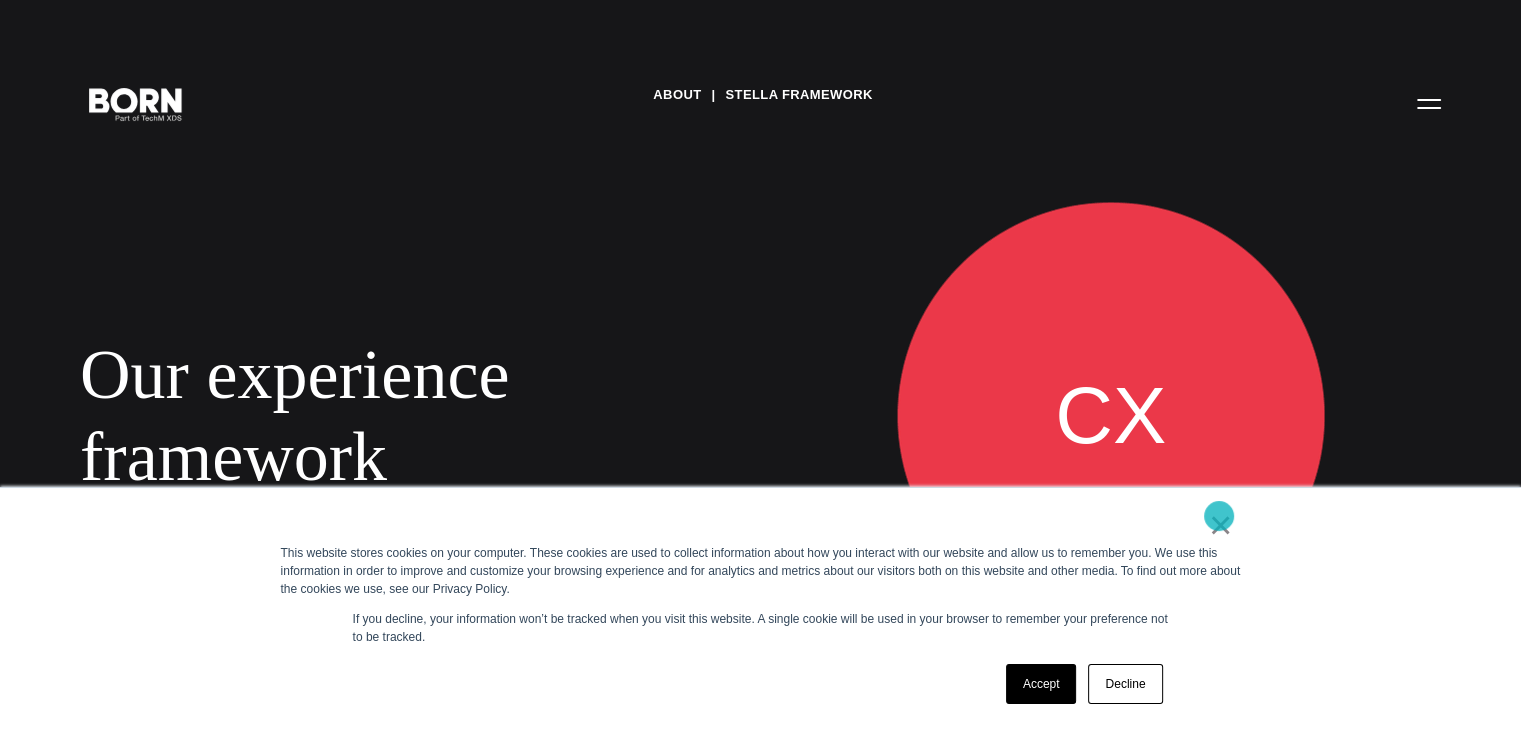 click on "×" at bounding box center [1221, 525] 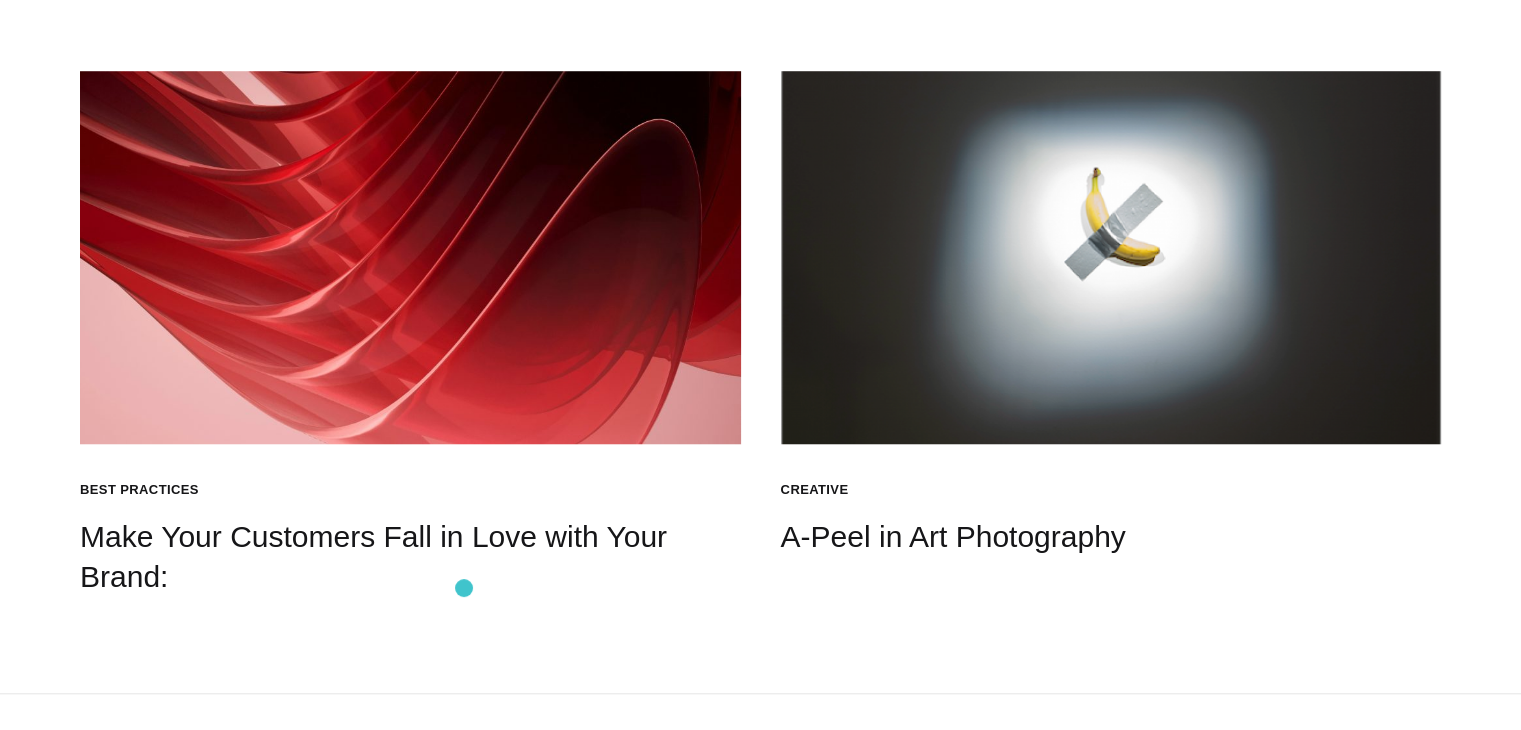 scroll, scrollTop: 1400, scrollLeft: 0, axis: vertical 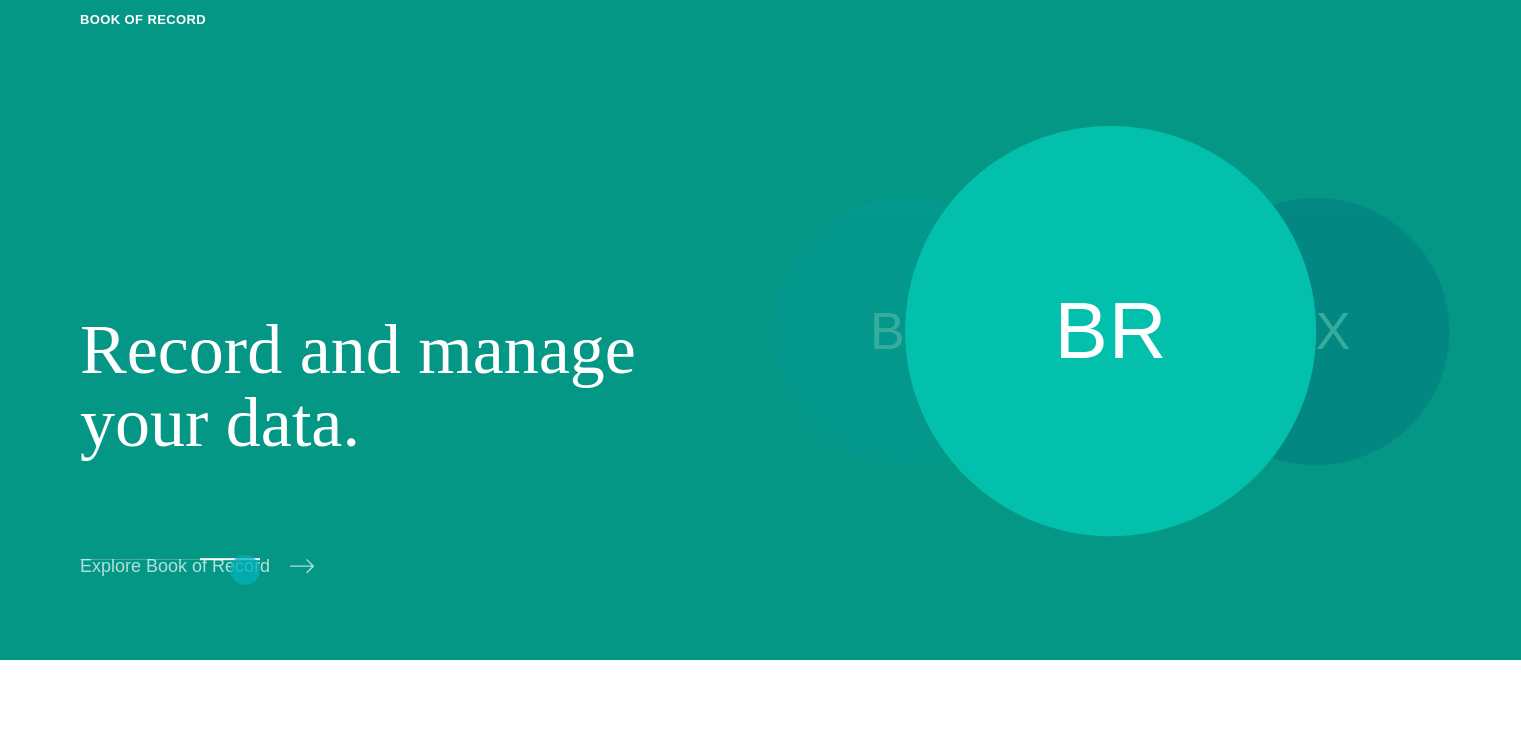 click at bounding box center (230, 560) 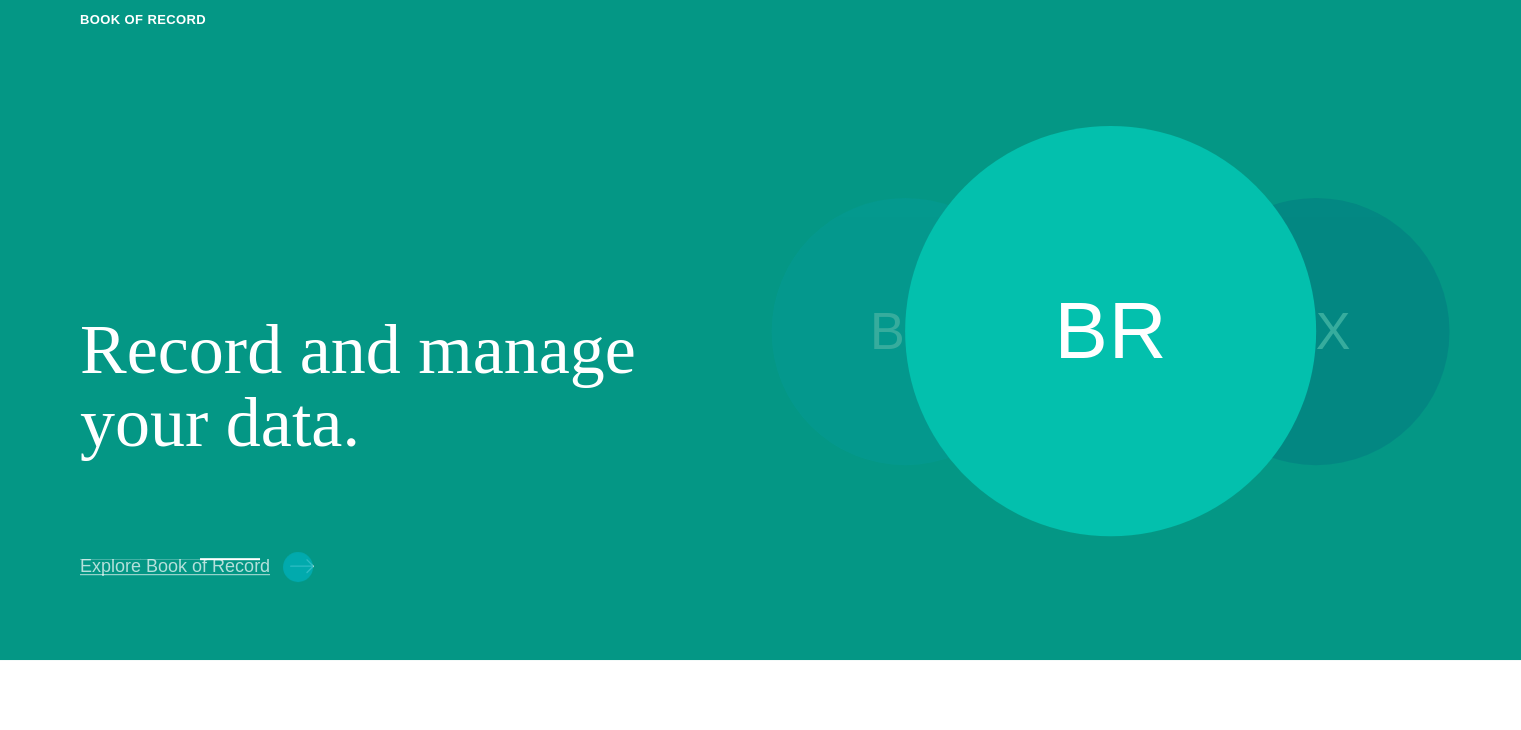 click 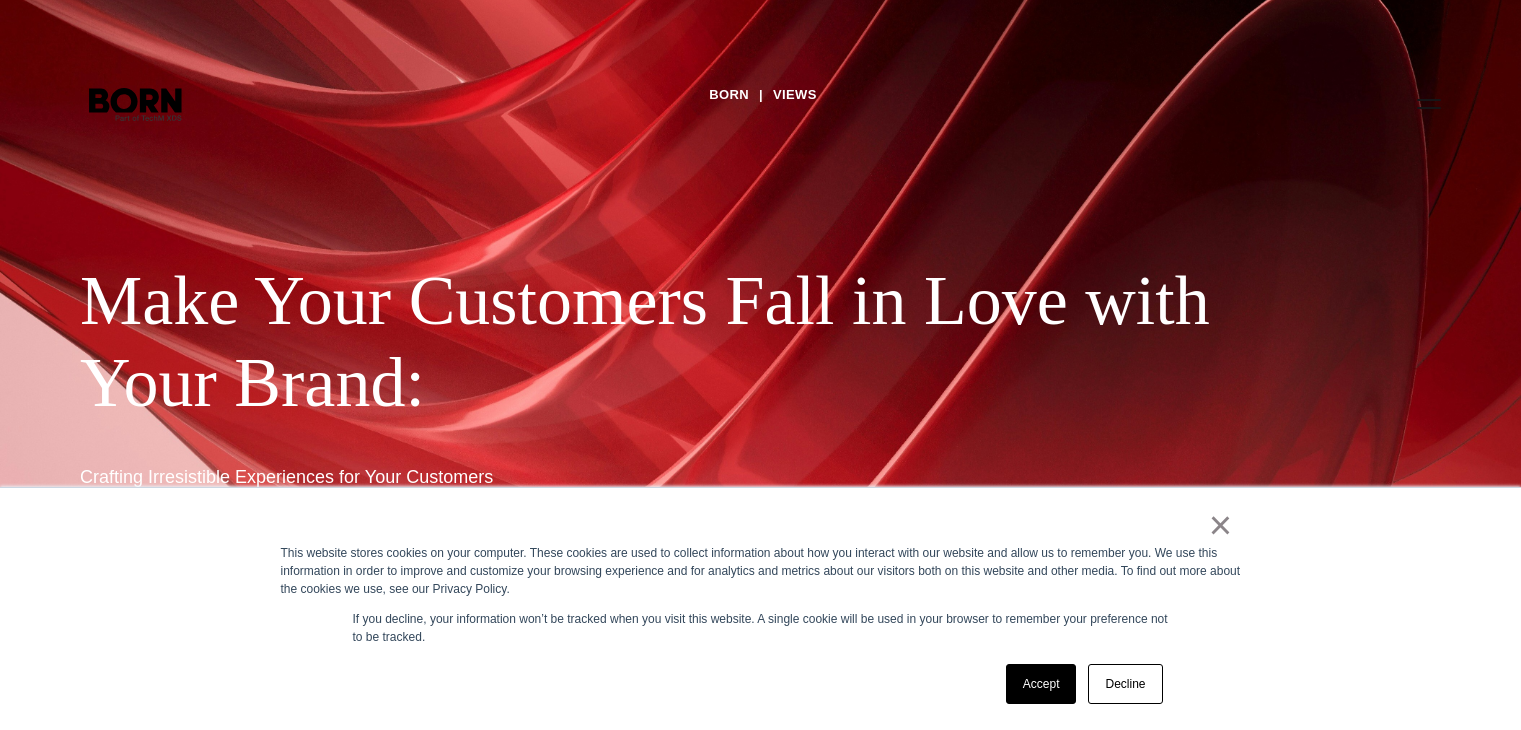 scroll, scrollTop: 0, scrollLeft: 0, axis: both 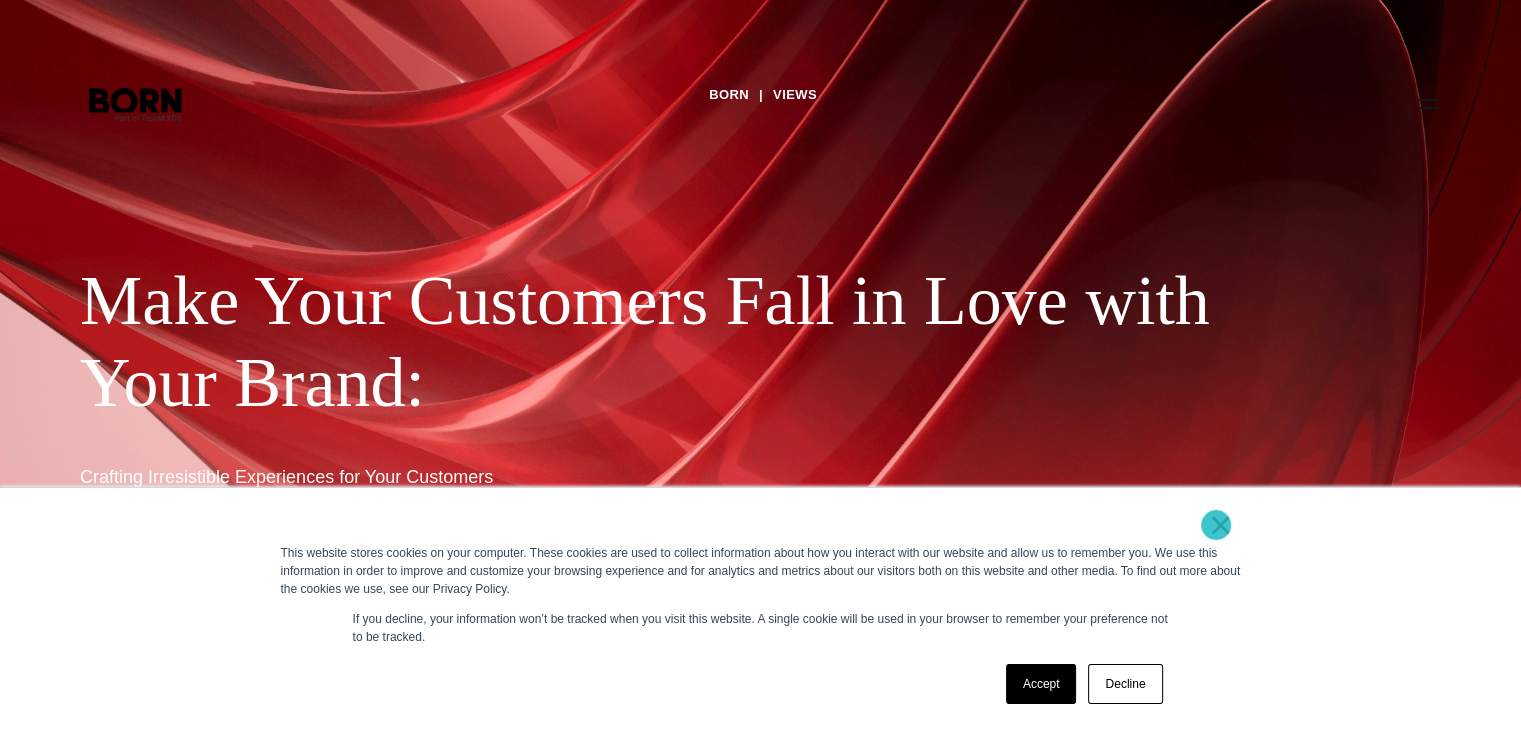 click on "×" at bounding box center (1221, 525) 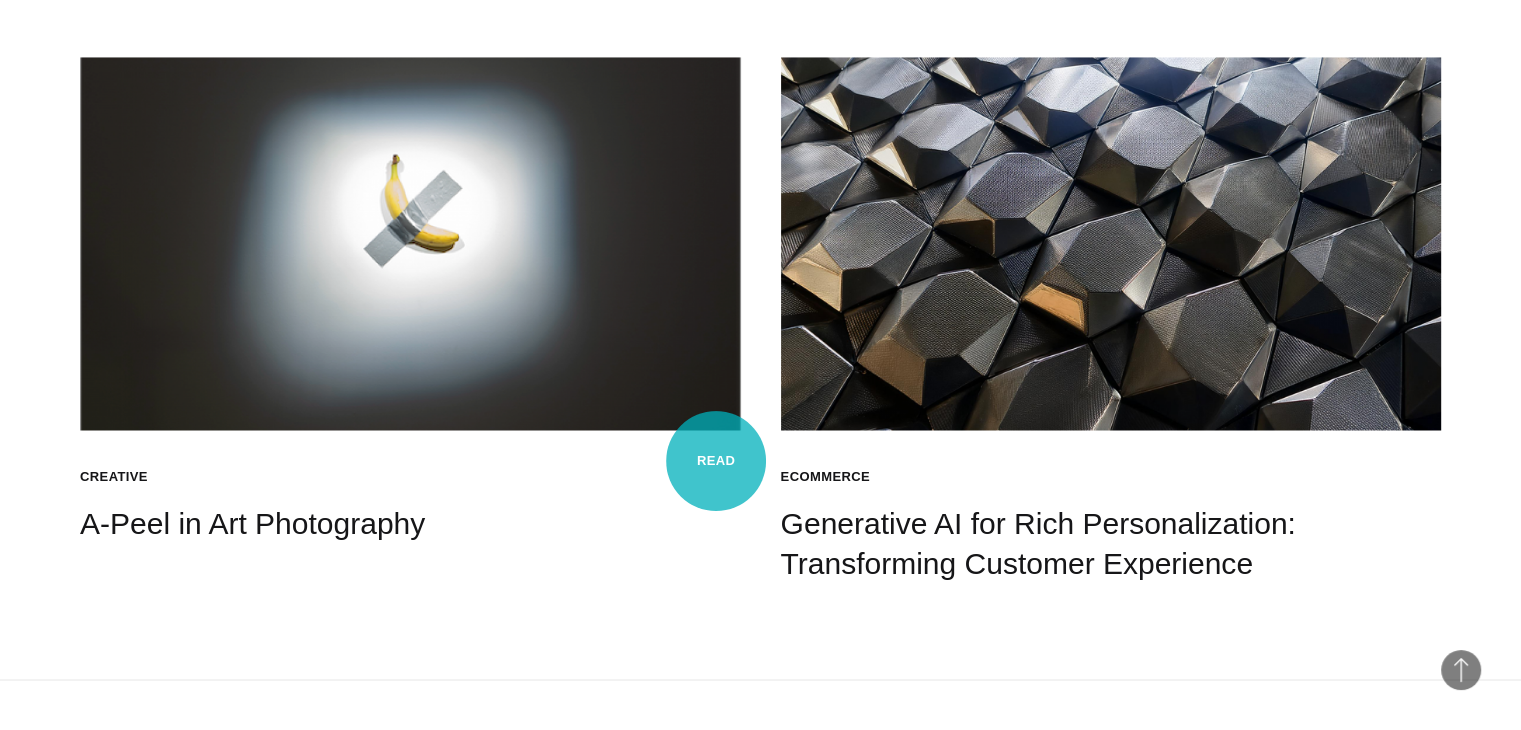 scroll, scrollTop: 3400, scrollLeft: 0, axis: vertical 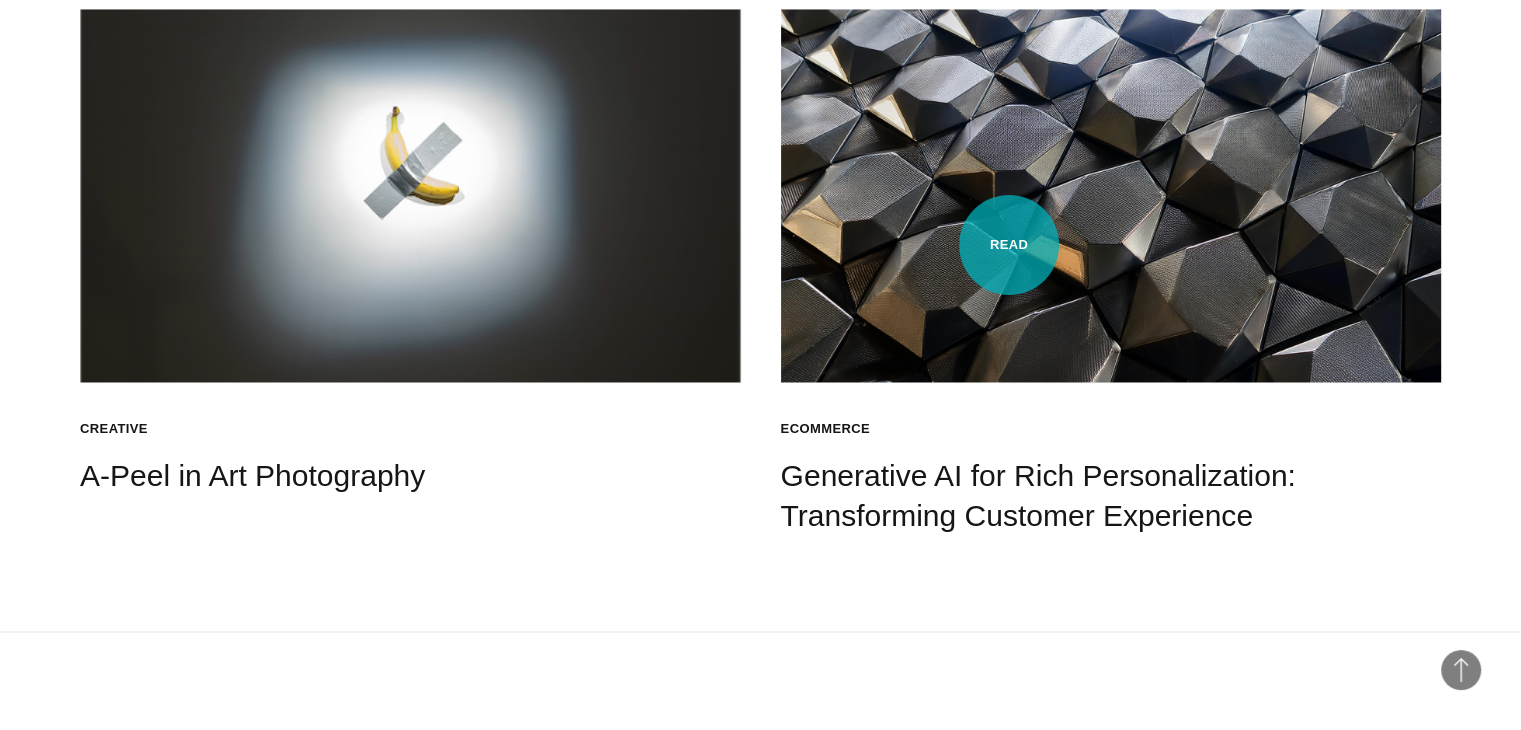 click at bounding box center [1111, 195] 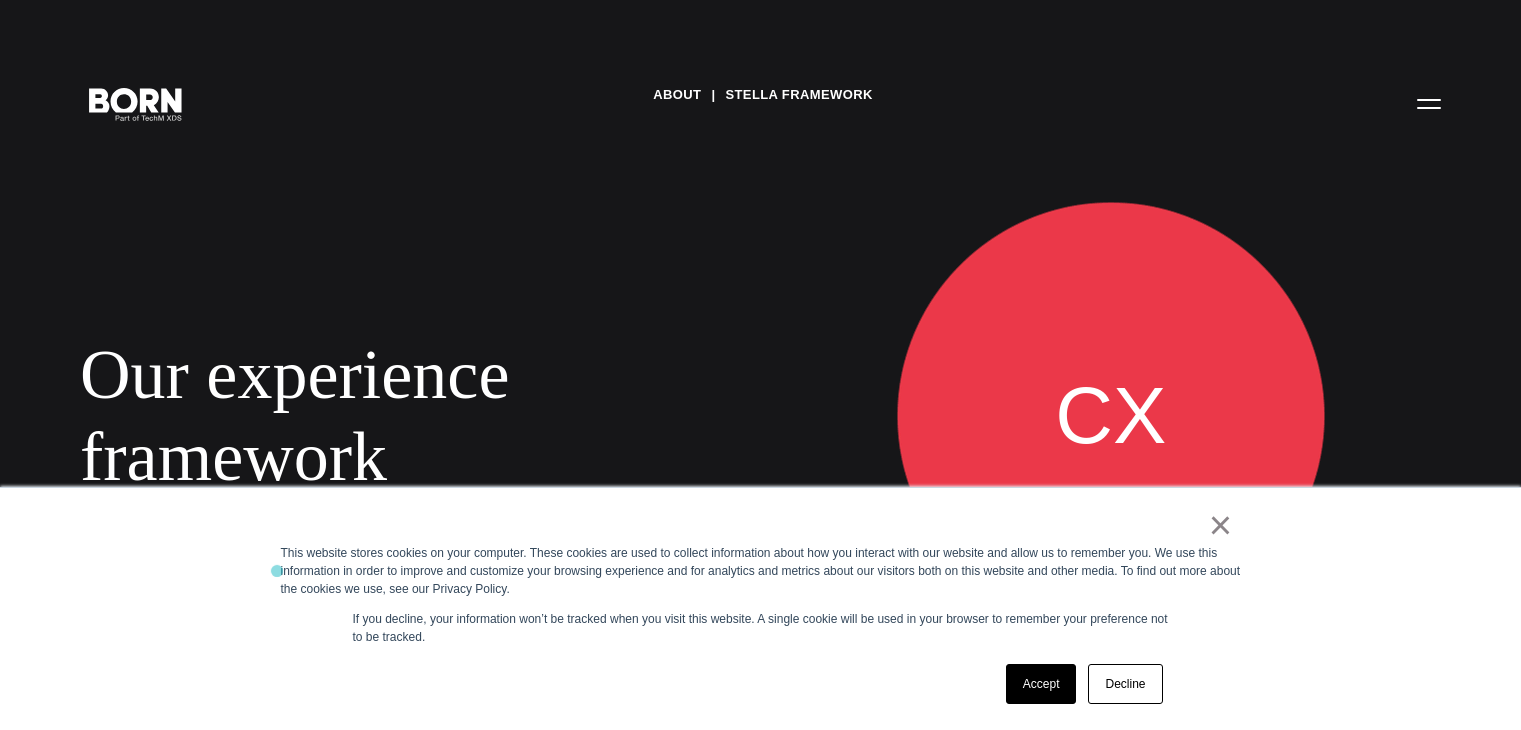 scroll, scrollTop: 0, scrollLeft: 0, axis: both 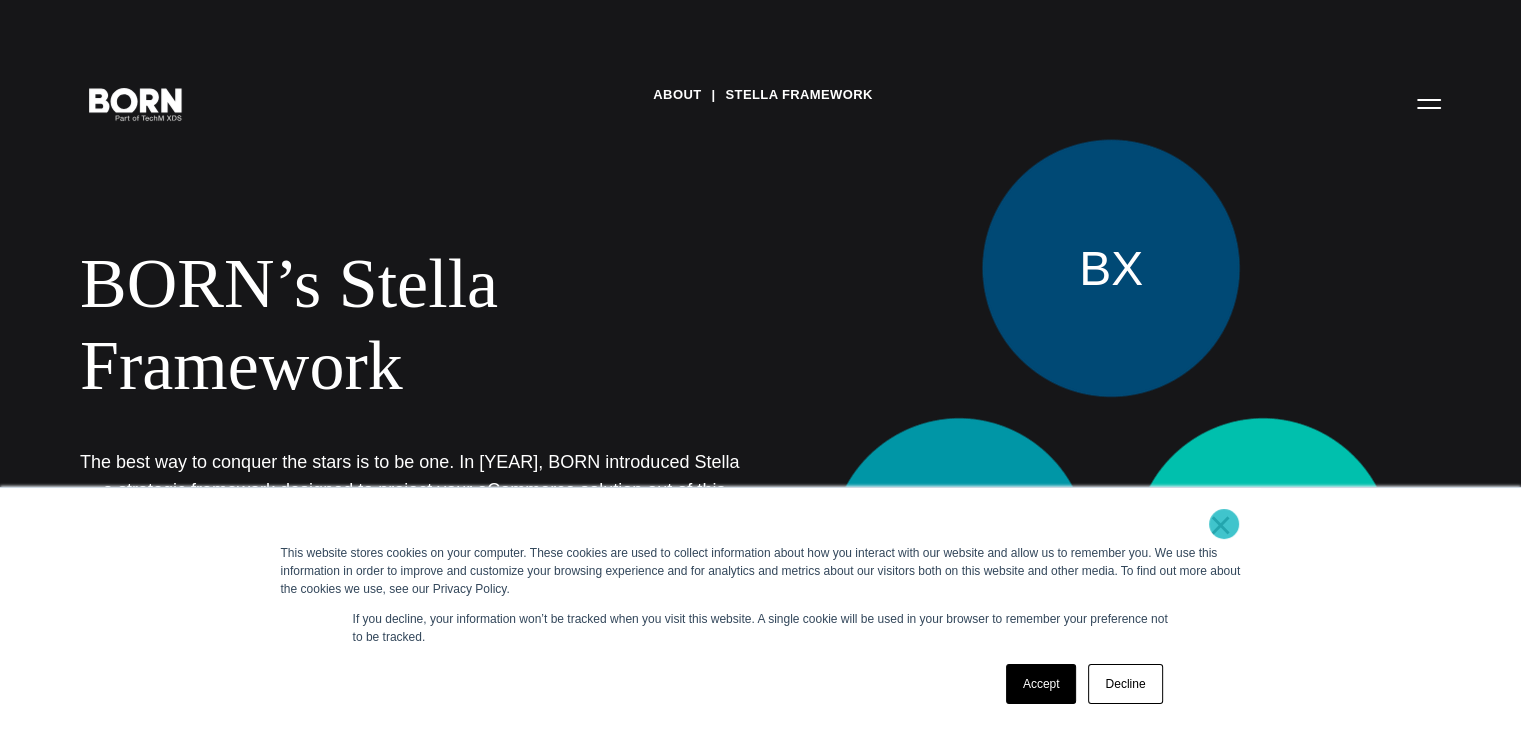 click on "×" at bounding box center (1221, 525) 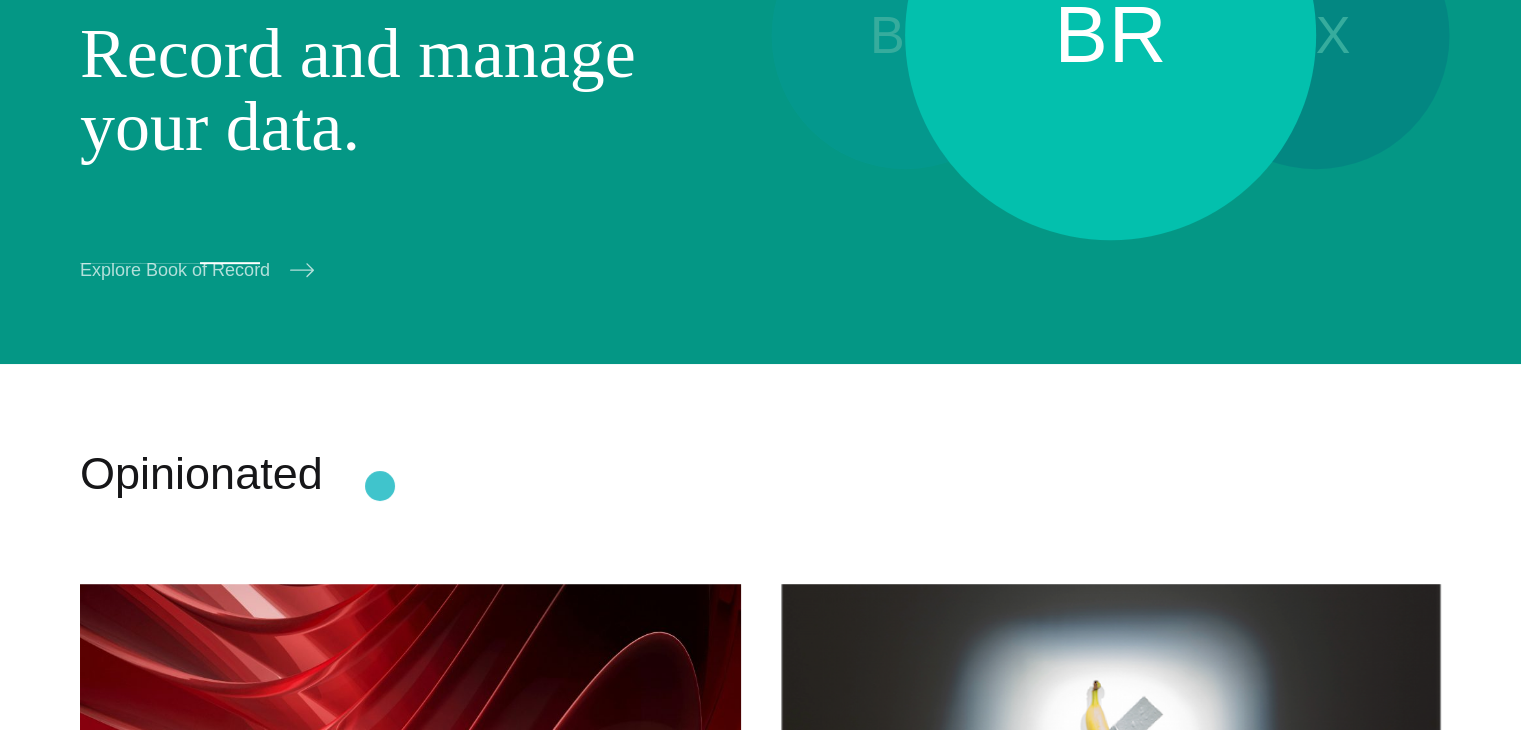 scroll, scrollTop: 929, scrollLeft: 0, axis: vertical 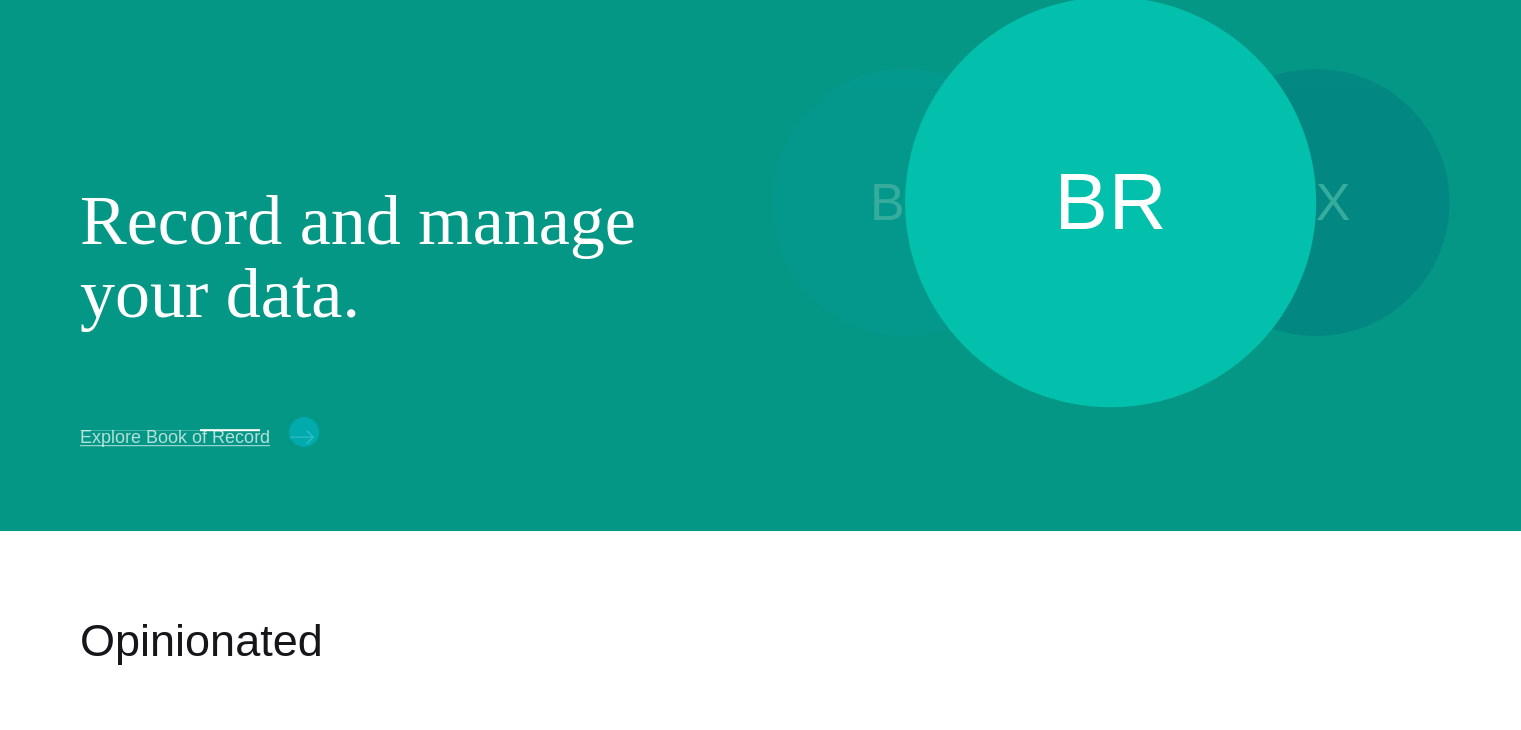 click 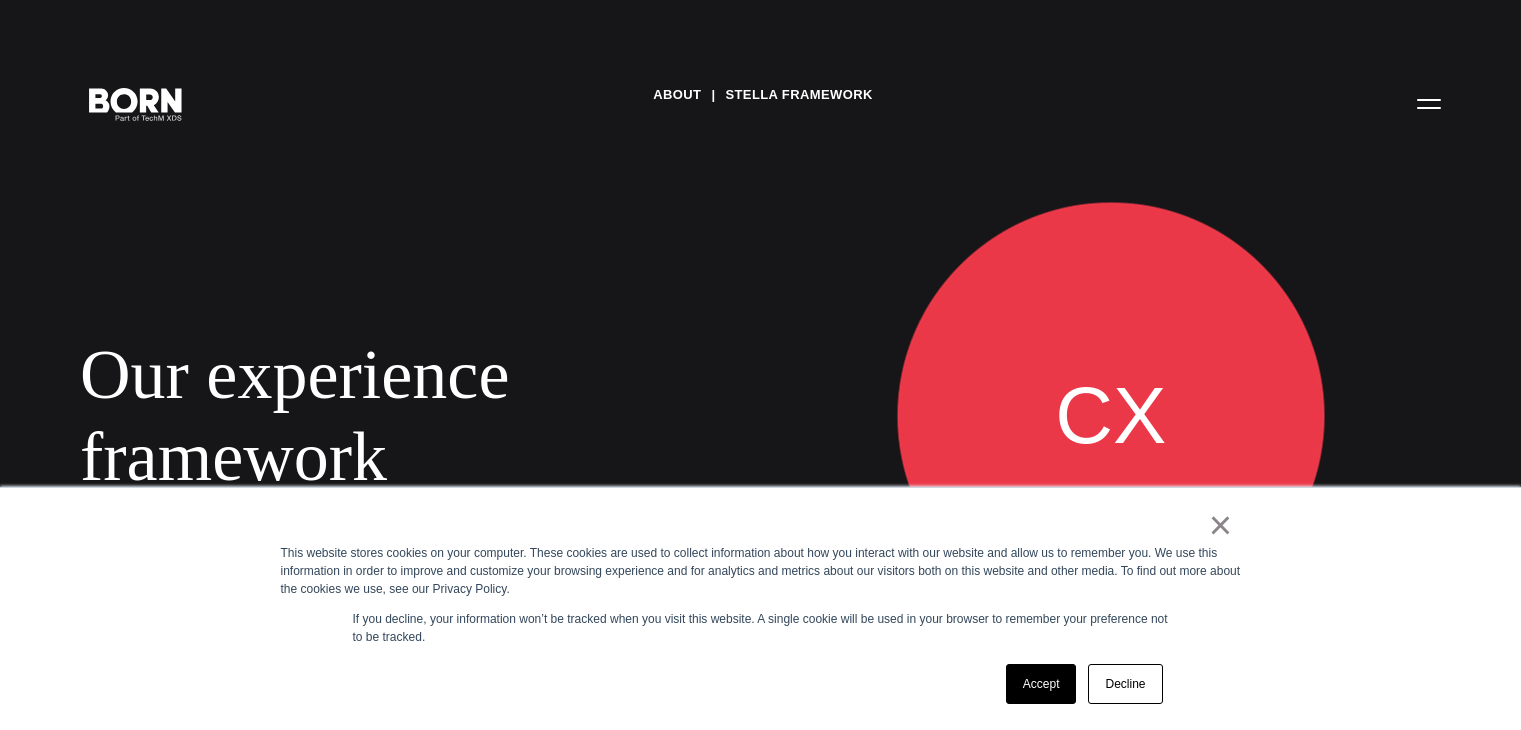 scroll, scrollTop: 0, scrollLeft: 0, axis: both 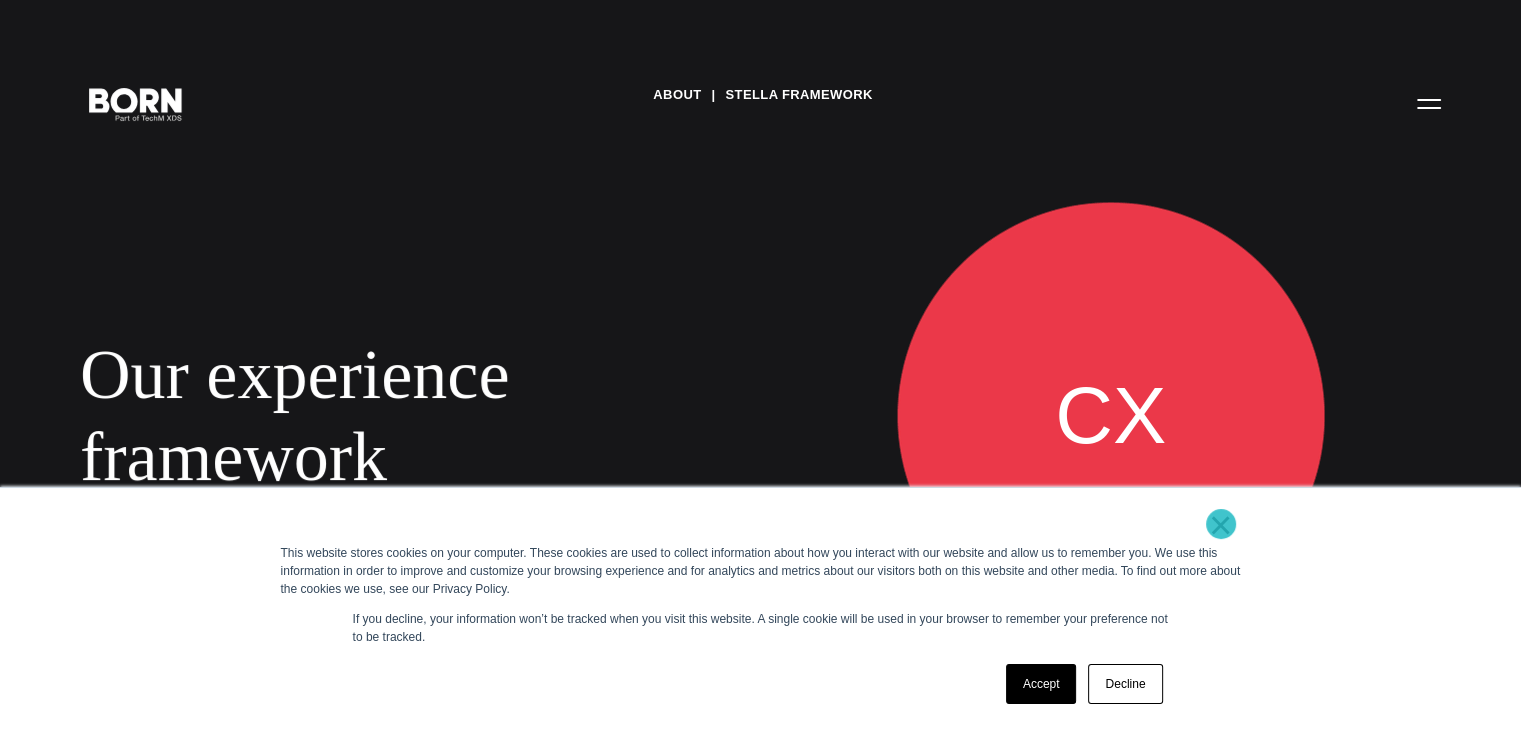 click on "×" at bounding box center [1221, 525] 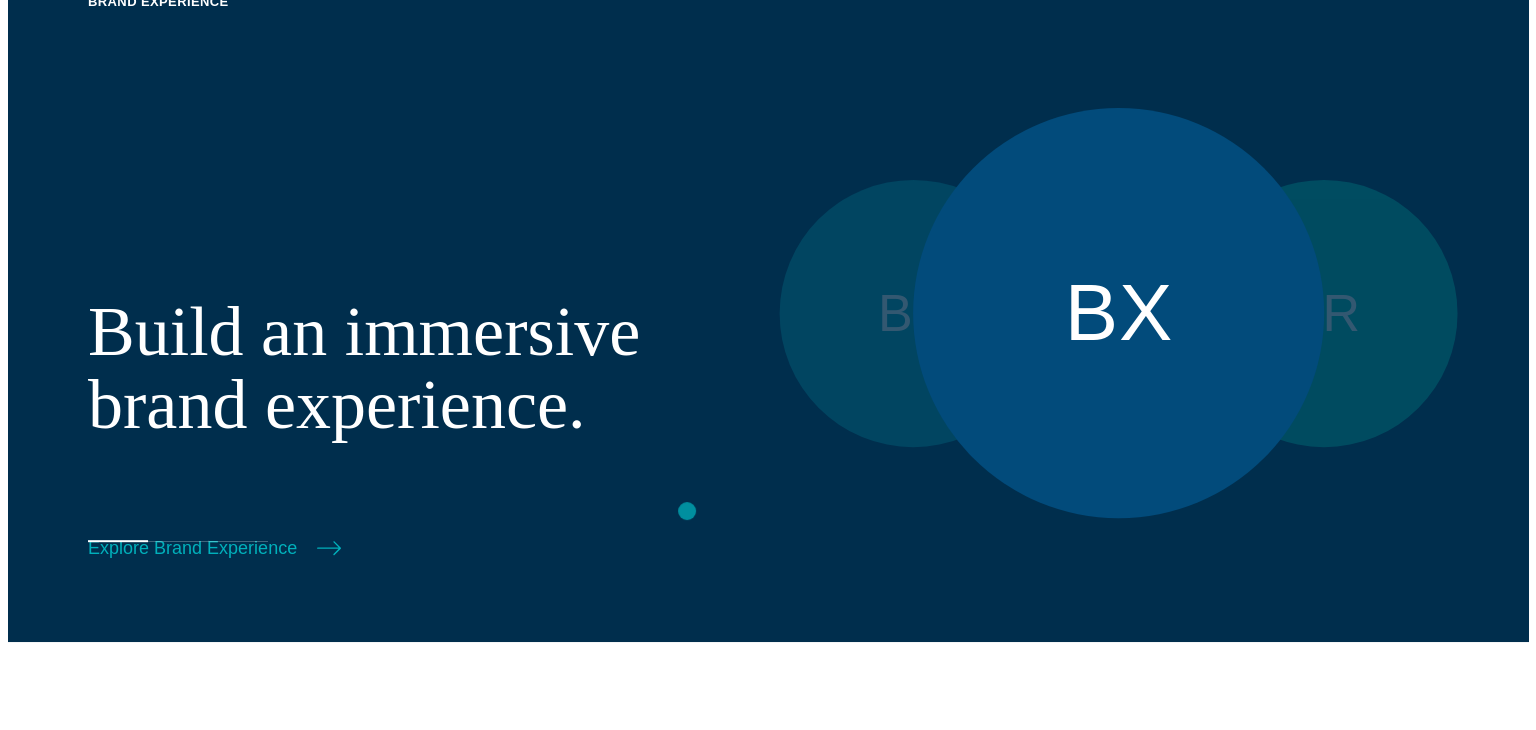 scroll, scrollTop: 729, scrollLeft: 0, axis: vertical 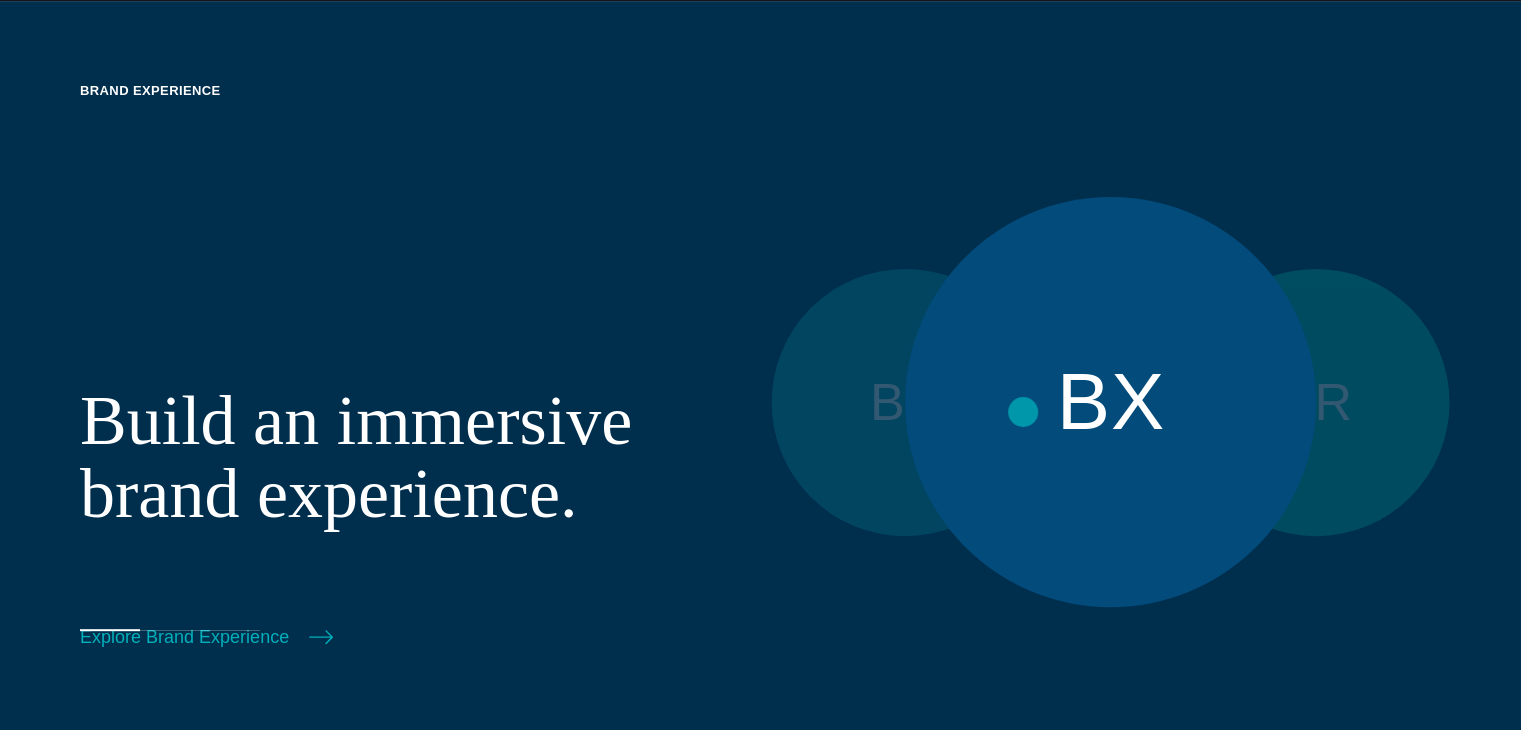 click on "BX" at bounding box center (1110, 402) 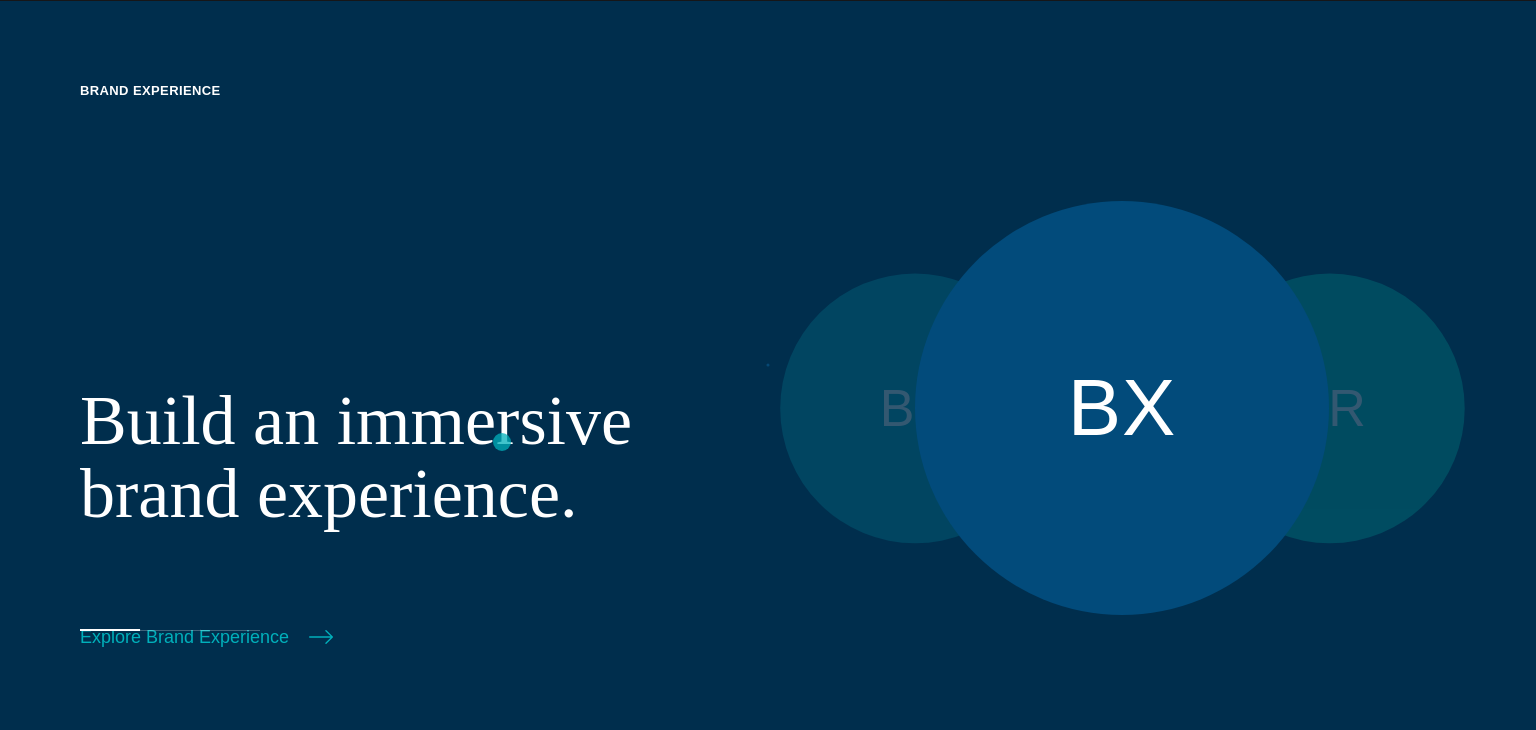 click on "In Stella’s first layer, offerings such as creative design, content production, systems integration and data science holistically integrate to address and influence how customers encounter your brand.
Find Out More" at bounding box center (296, 522) 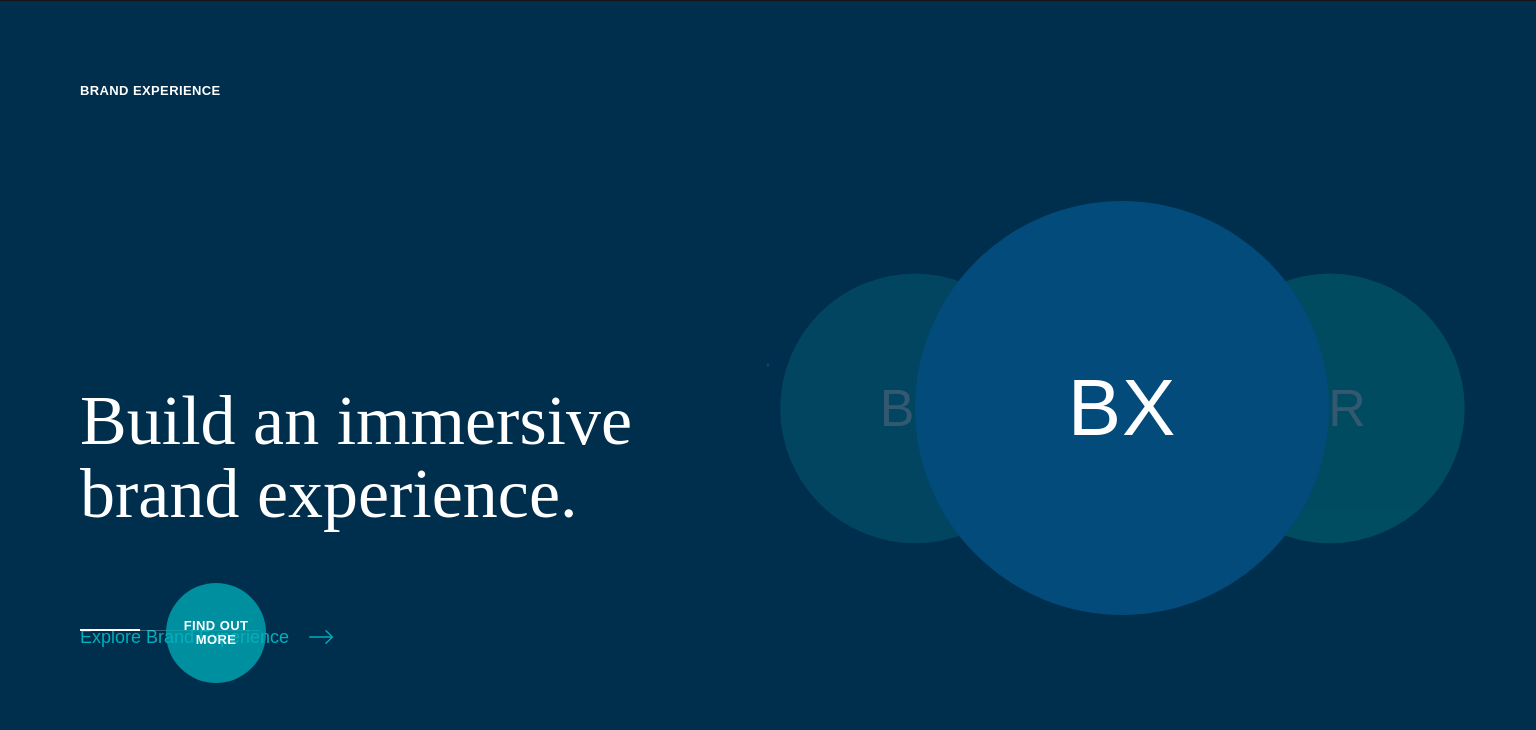 click on "Find Out More" at bounding box center [159, 609] 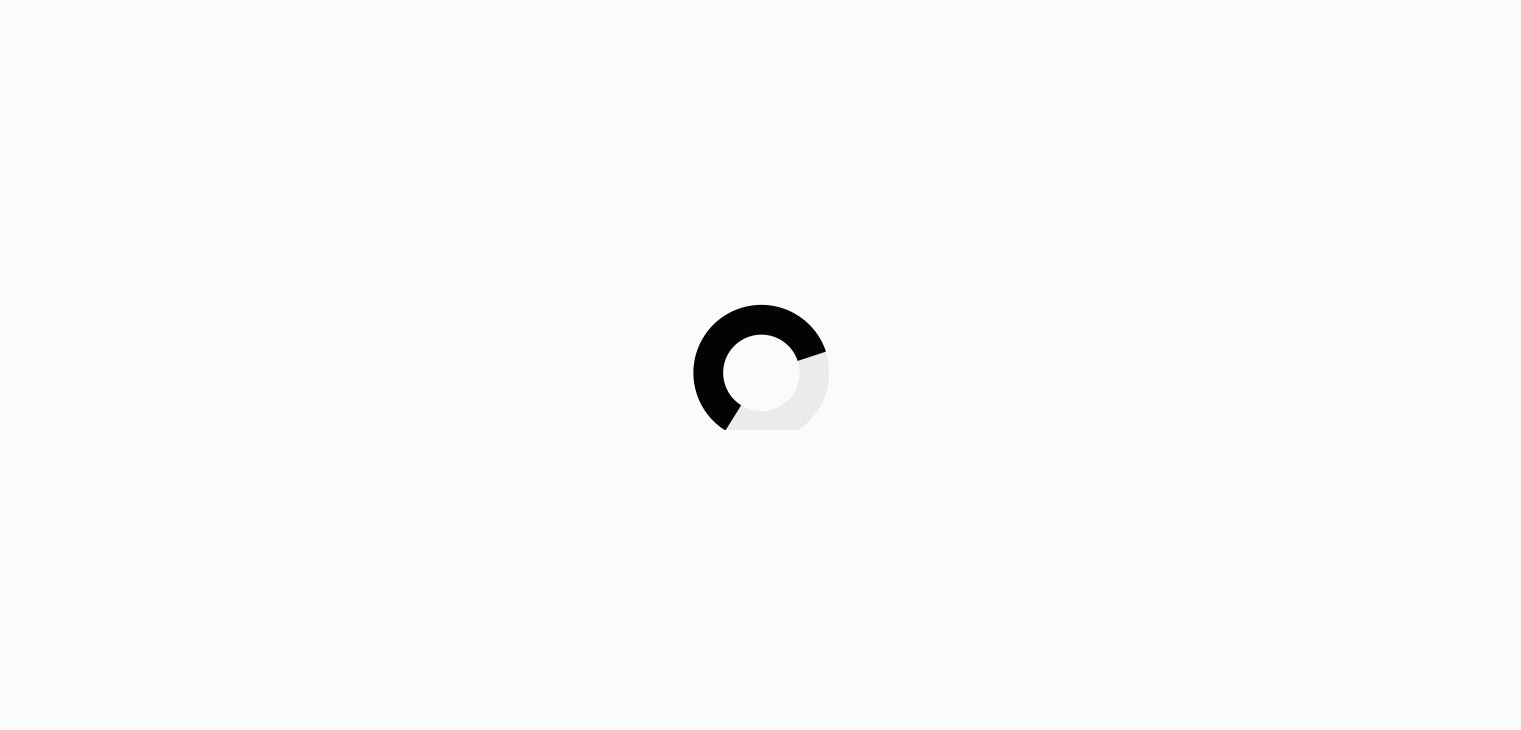 scroll, scrollTop: 0, scrollLeft: 0, axis: both 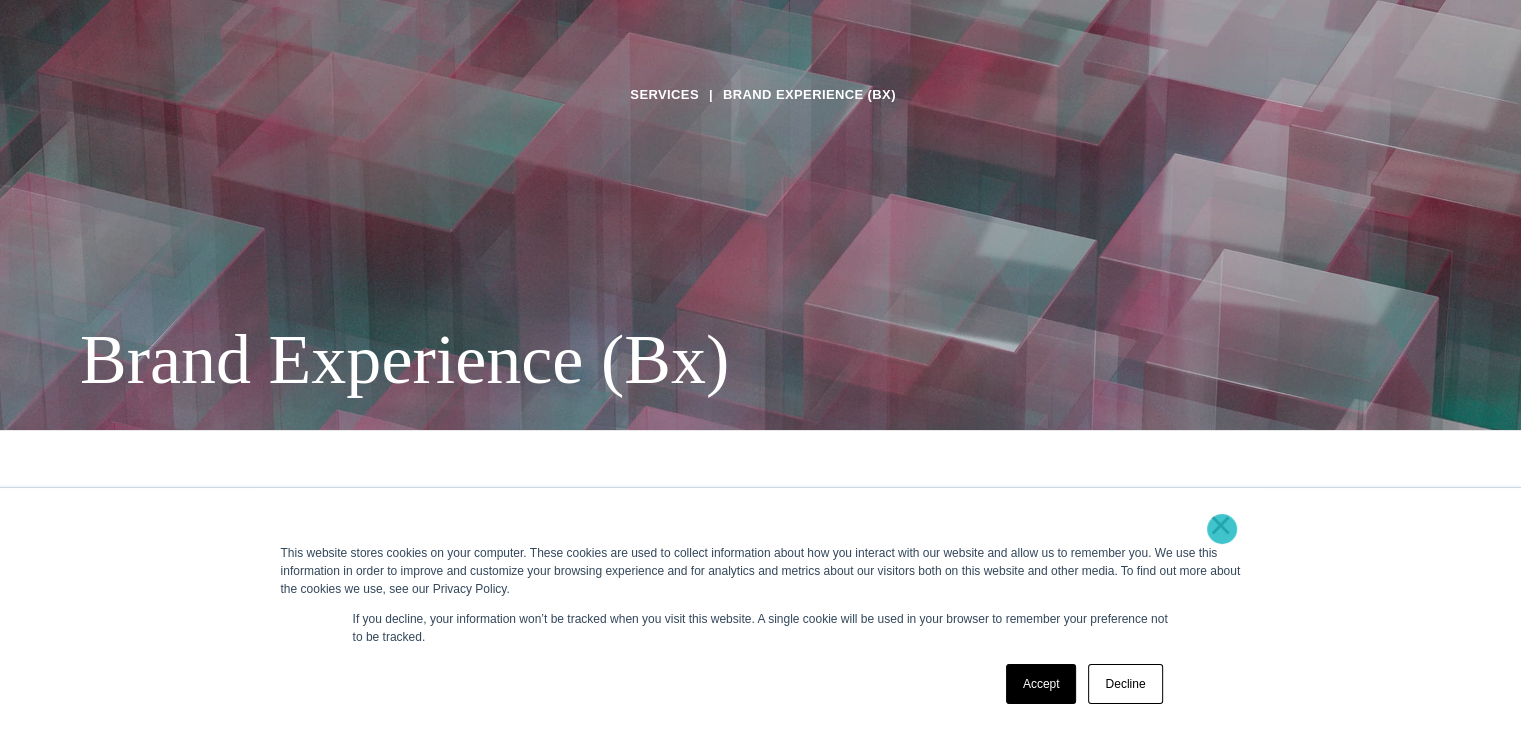 click on "×" at bounding box center (1221, 525) 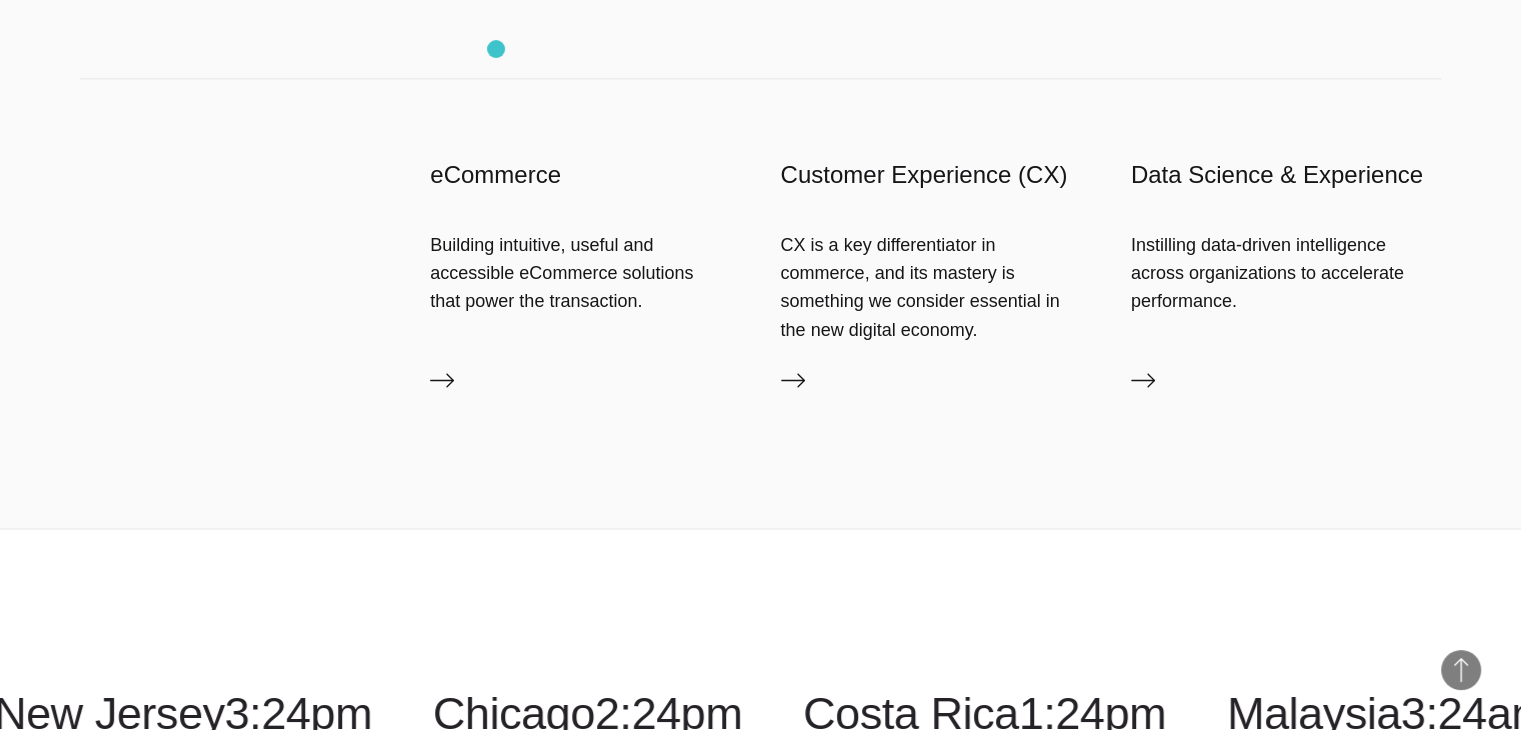 scroll, scrollTop: 2984, scrollLeft: 0, axis: vertical 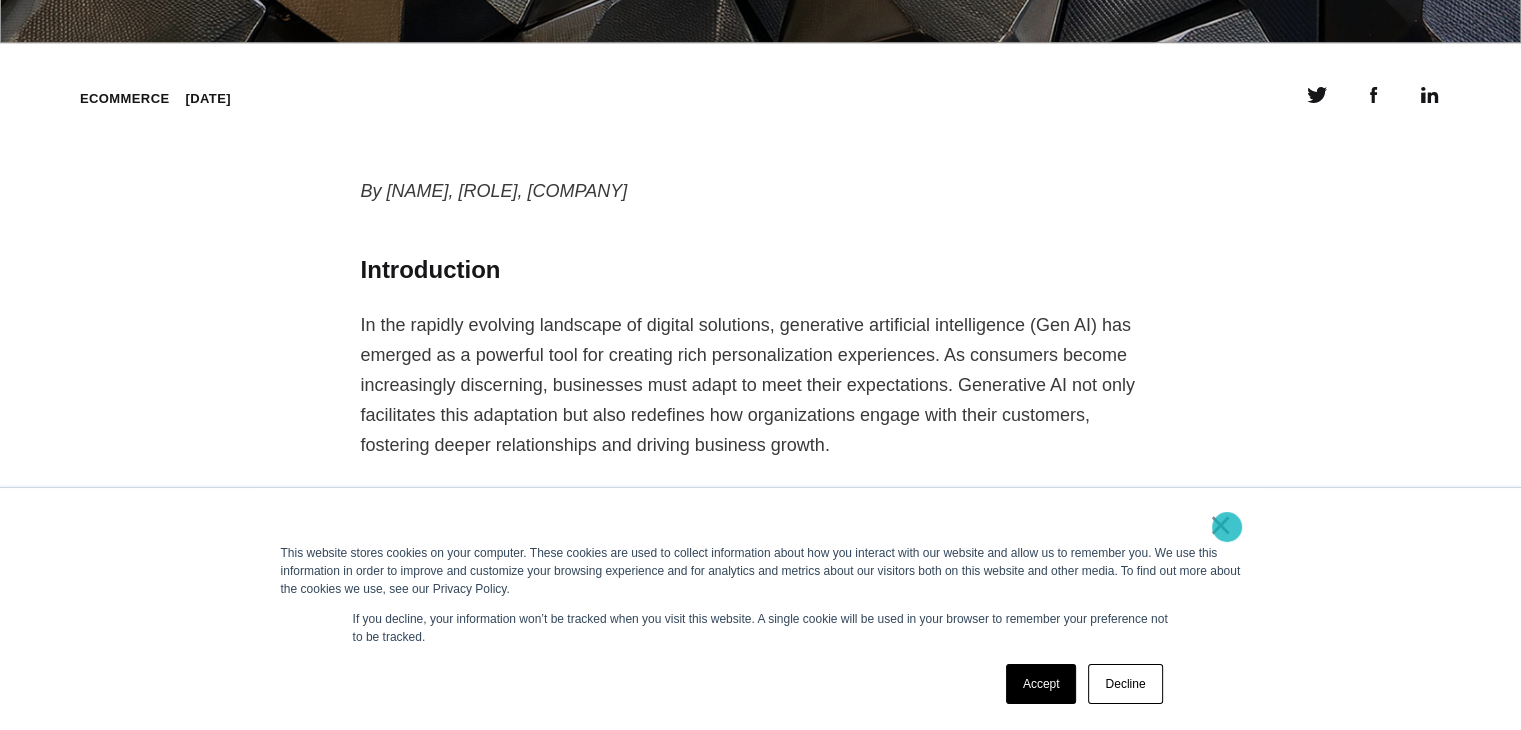 click on "×" at bounding box center [1221, 525] 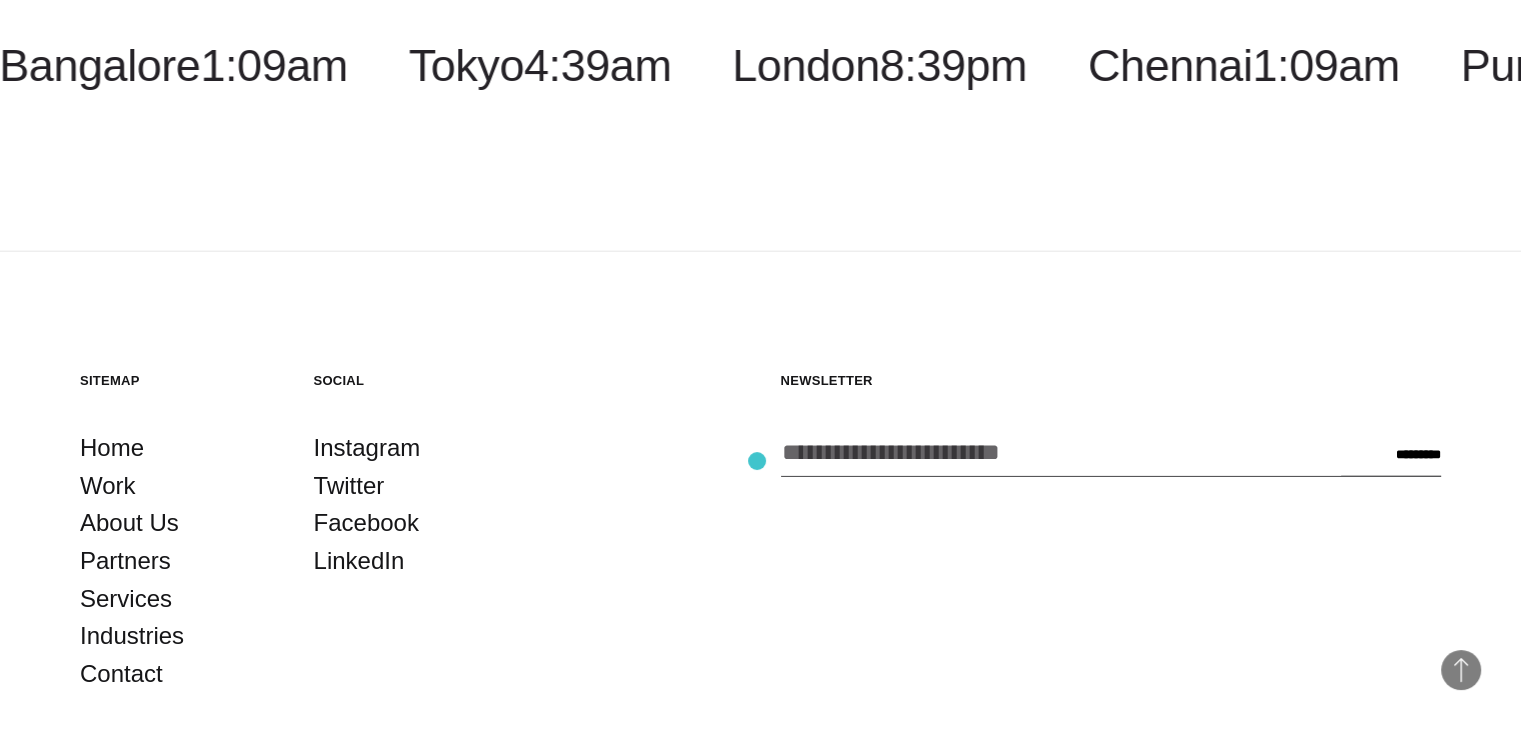 scroll, scrollTop: 5000, scrollLeft: 0, axis: vertical 